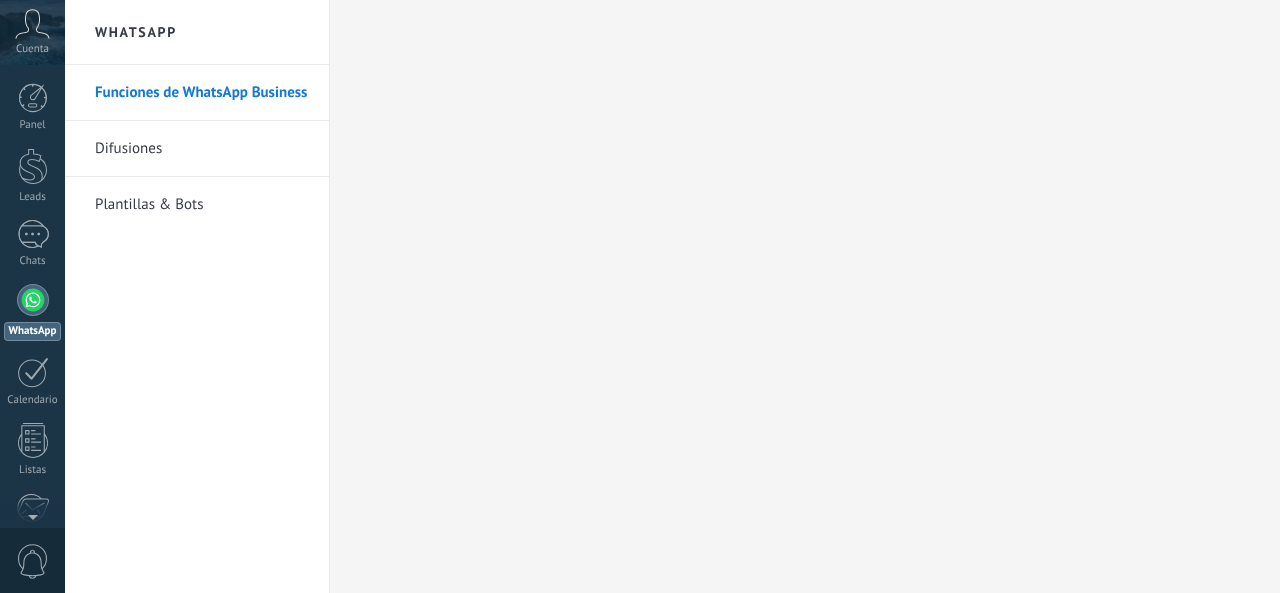 scroll, scrollTop: 0, scrollLeft: 0, axis: both 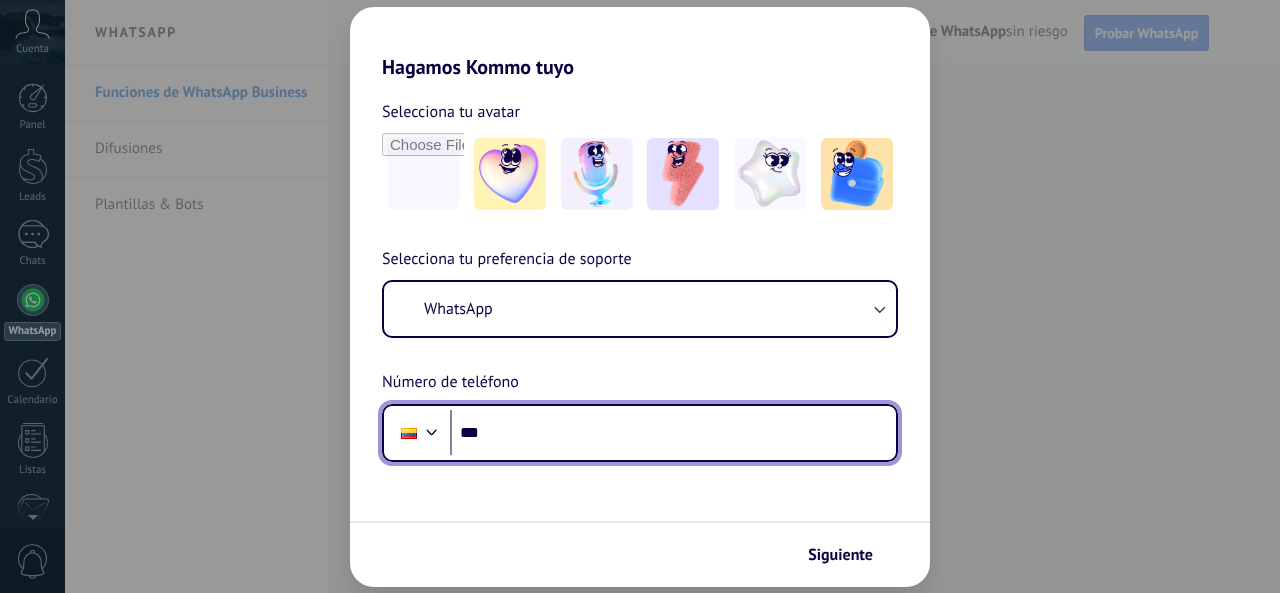 click on "***" at bounding box center [673, 433] 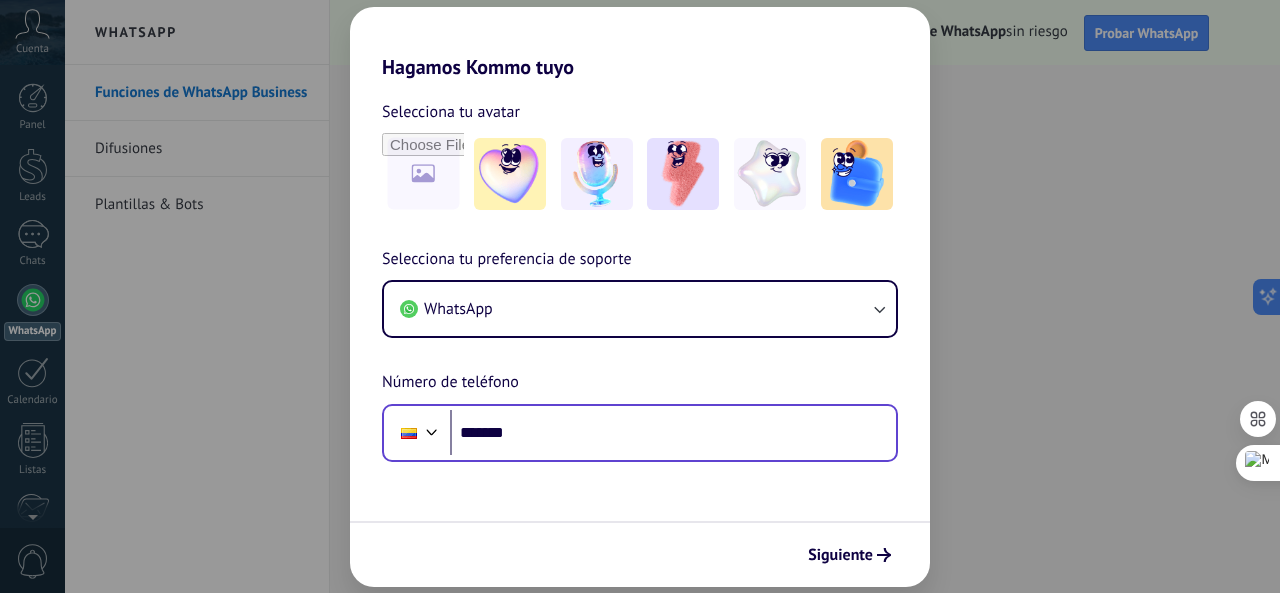 scroll, scrollTop: 0, scrollLeft: 0, axis: both 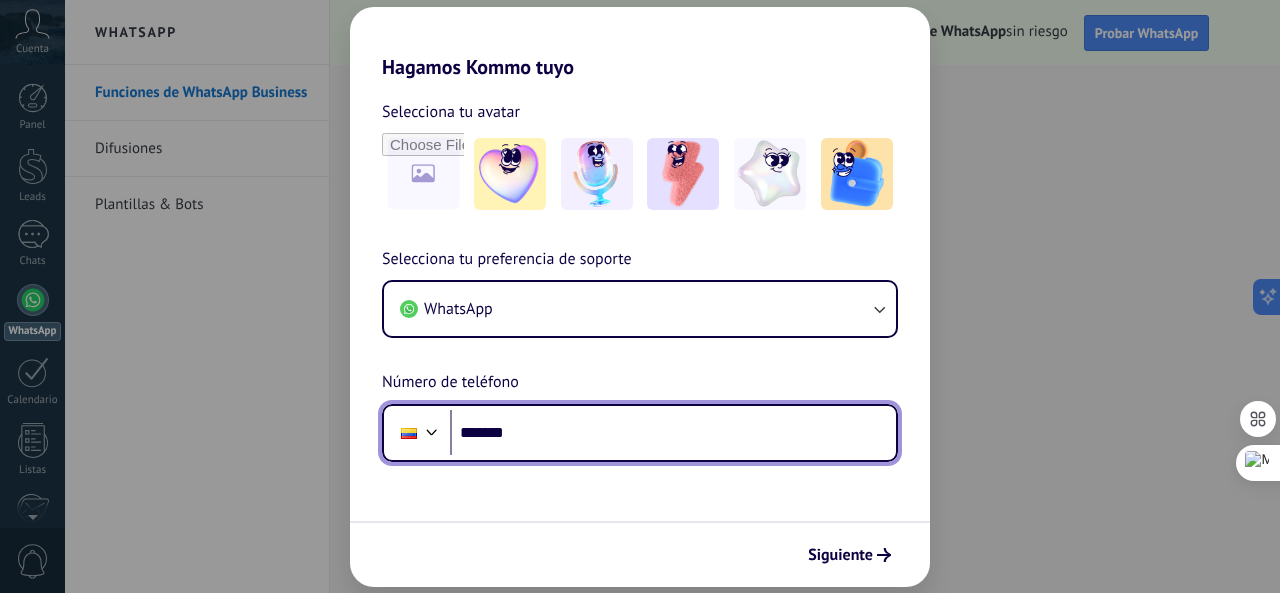 drag, startPoint x: 524, startPoint y: 439, endPoint x: 493, endPoint y: 437, distance: 31.06445 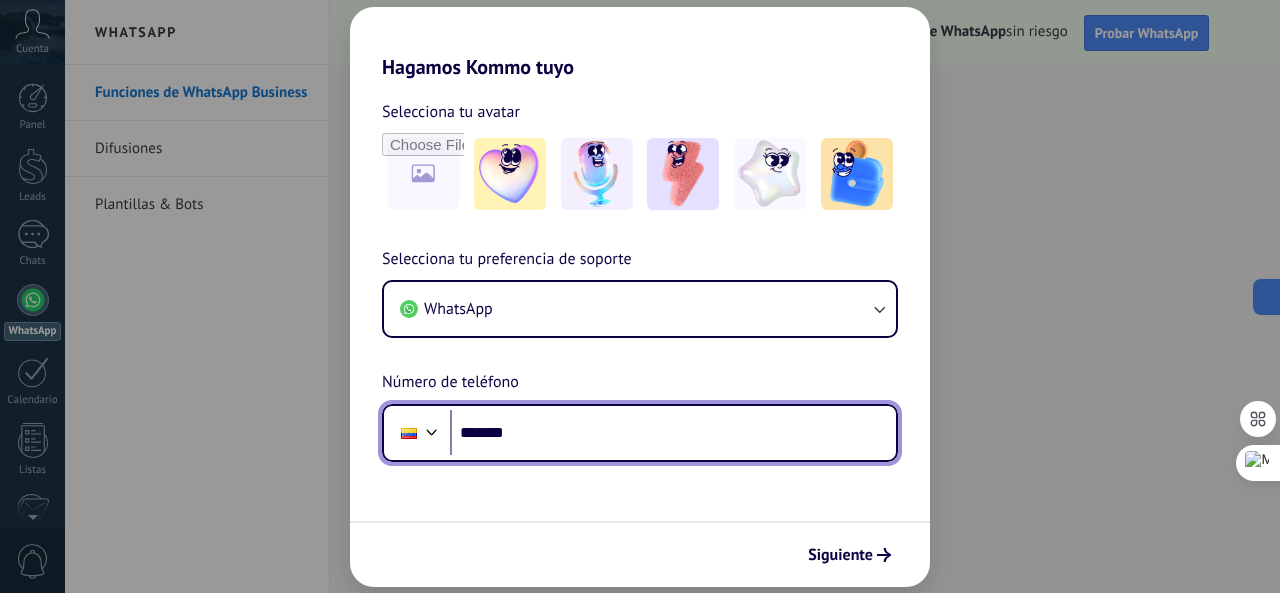 paste 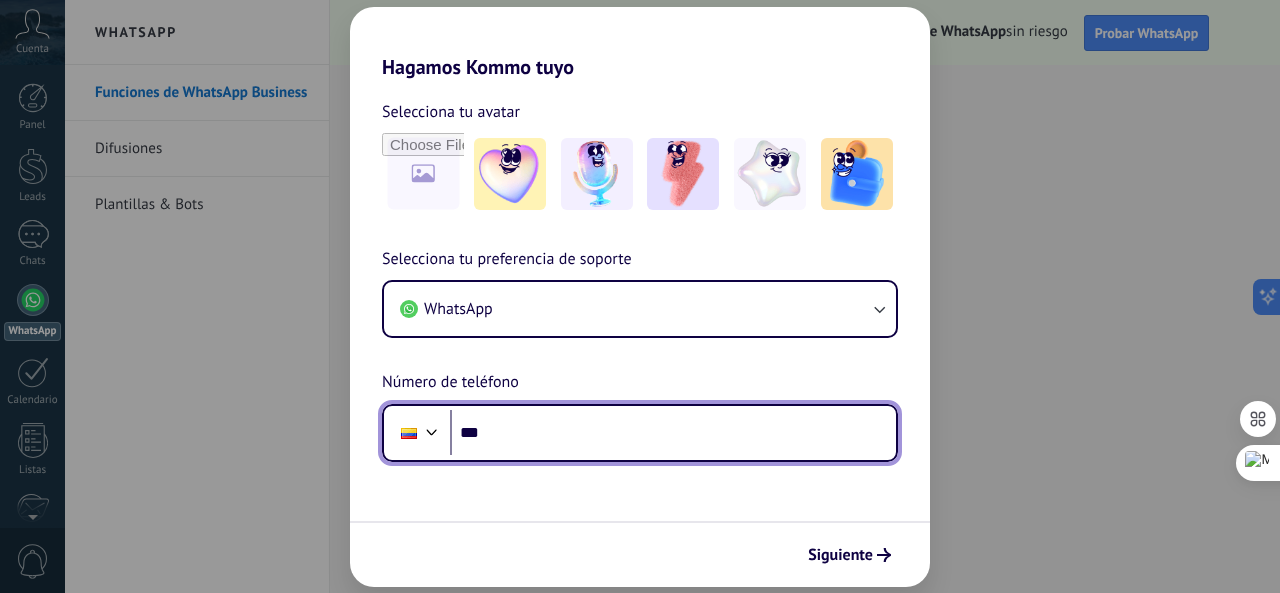 paste 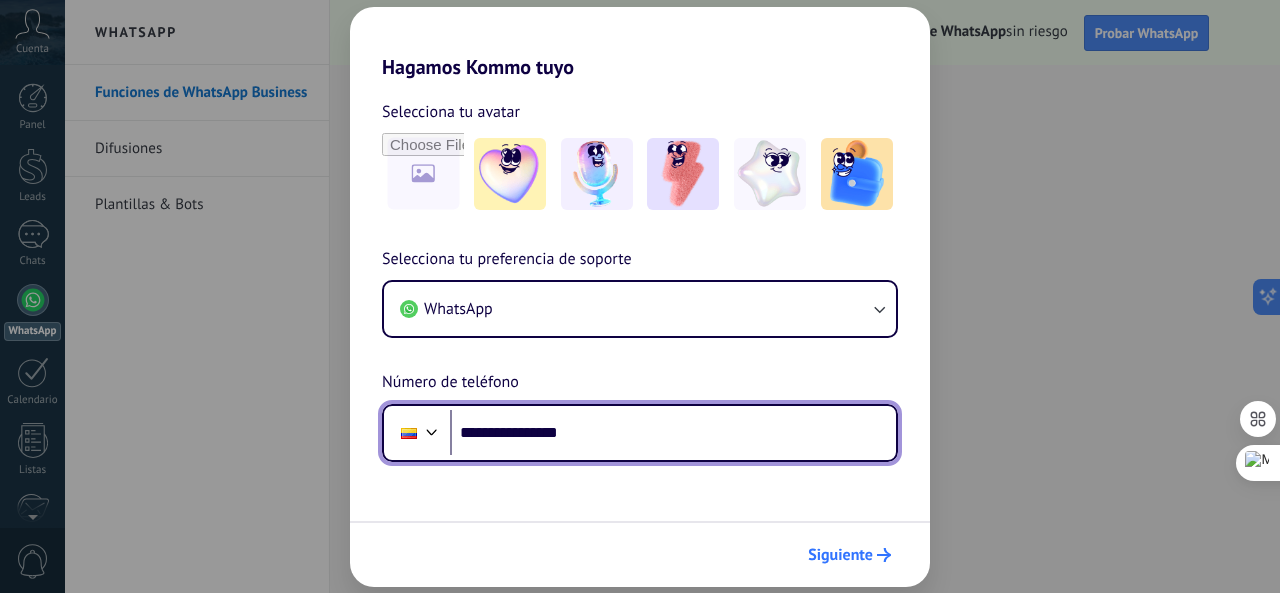 type on "**********" 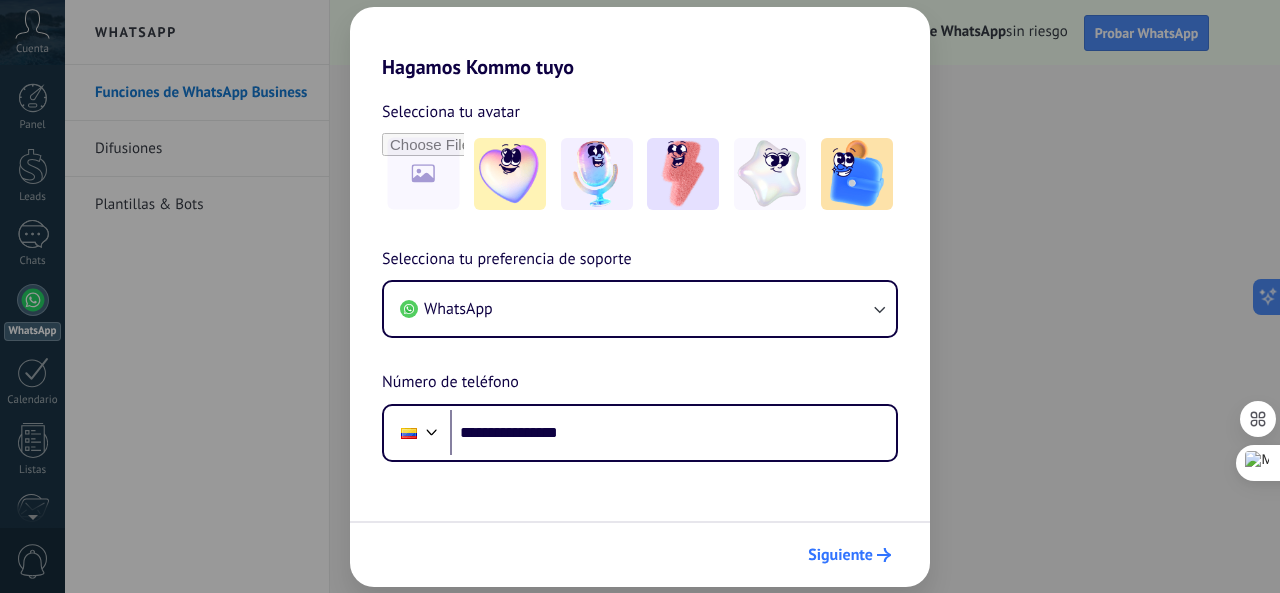 click on "Siguiente" at bounding box center [840, 555] 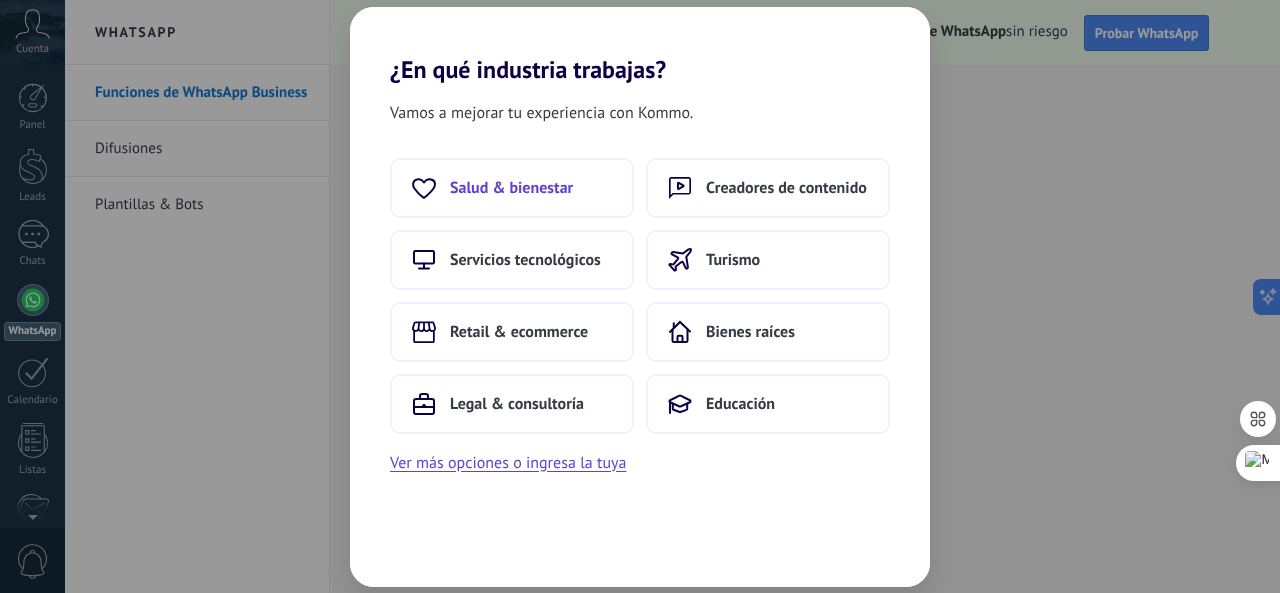 click on "Salud & bienestar" at bounding box center (512, 188) 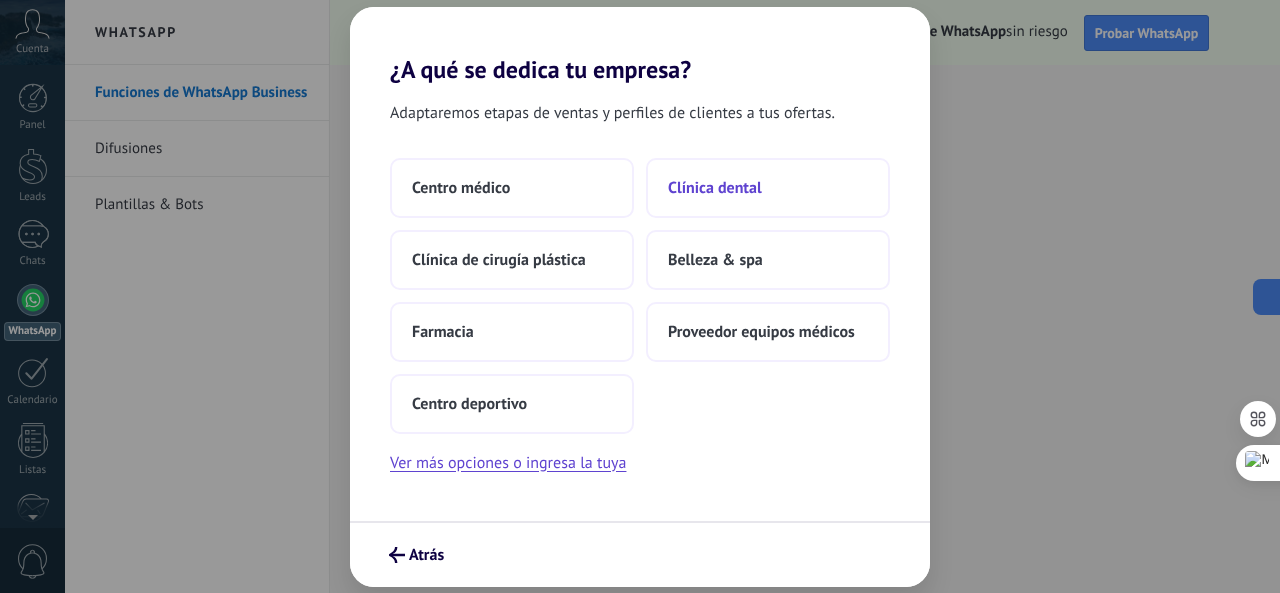 click on "Clínica dental" at bounding box center (461, 188) 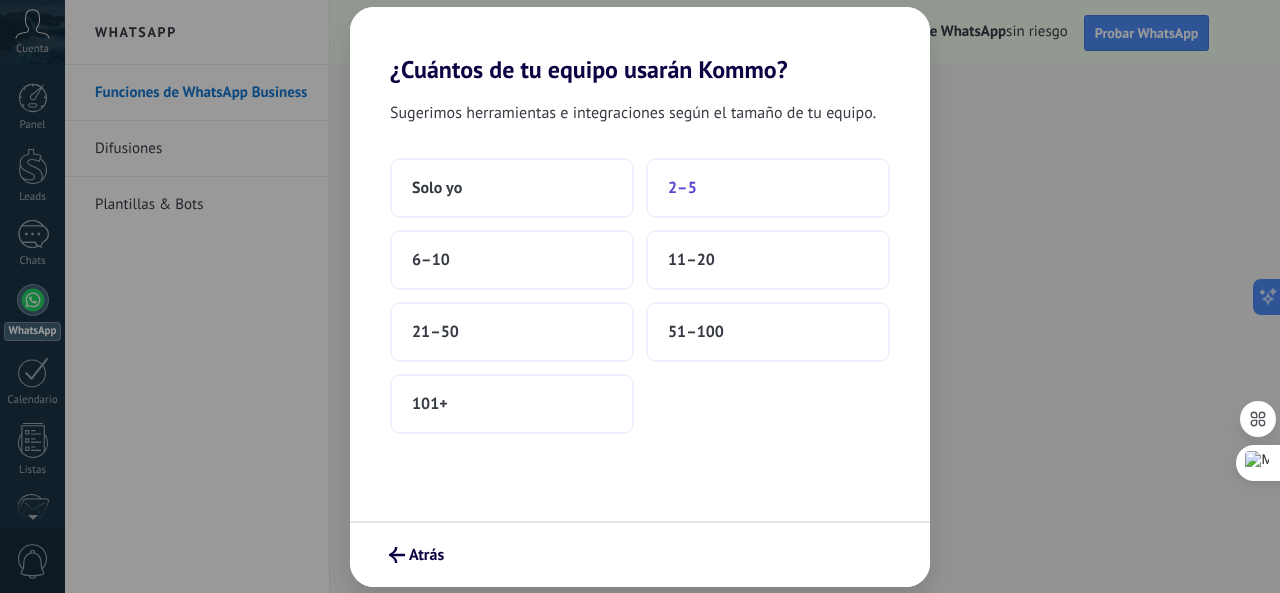 click on "2–5" at bounding box center [768, 188] 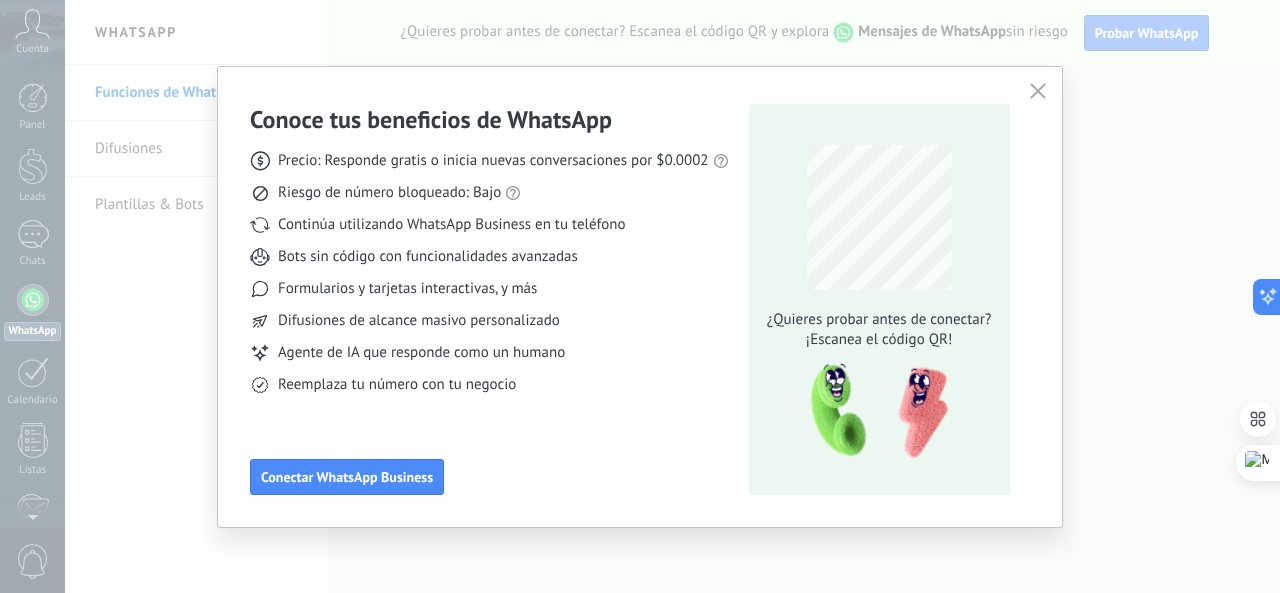 click at bounding box center [1038, 91] 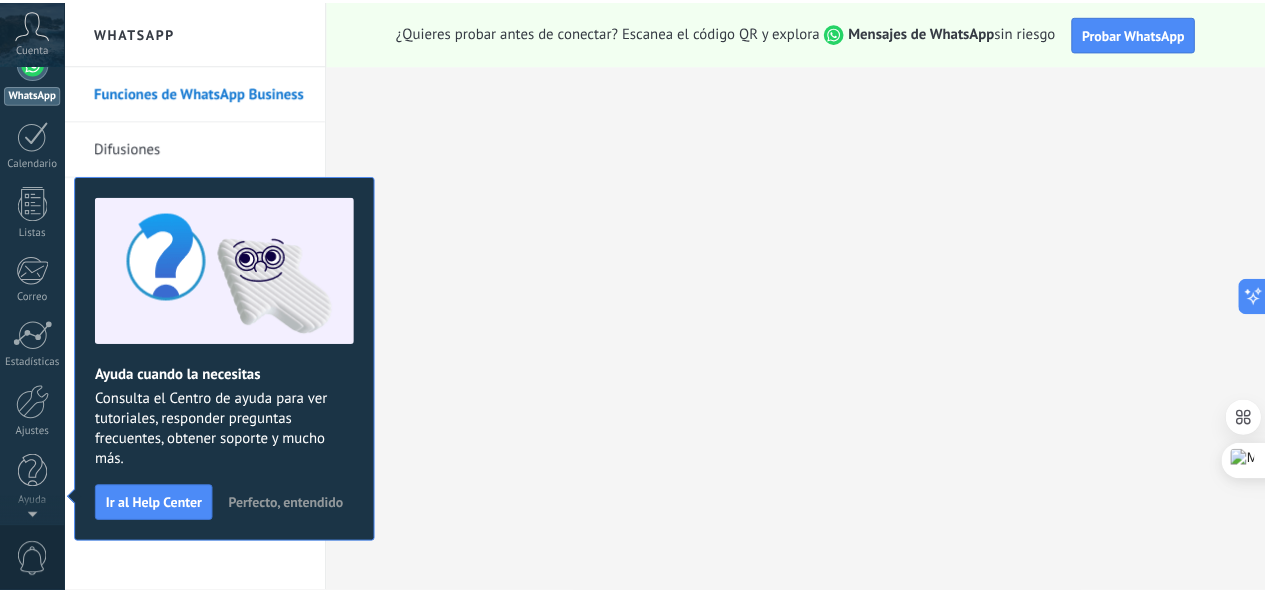 scroll, scrollTop: 0, scrollLeft: 0, axis: both 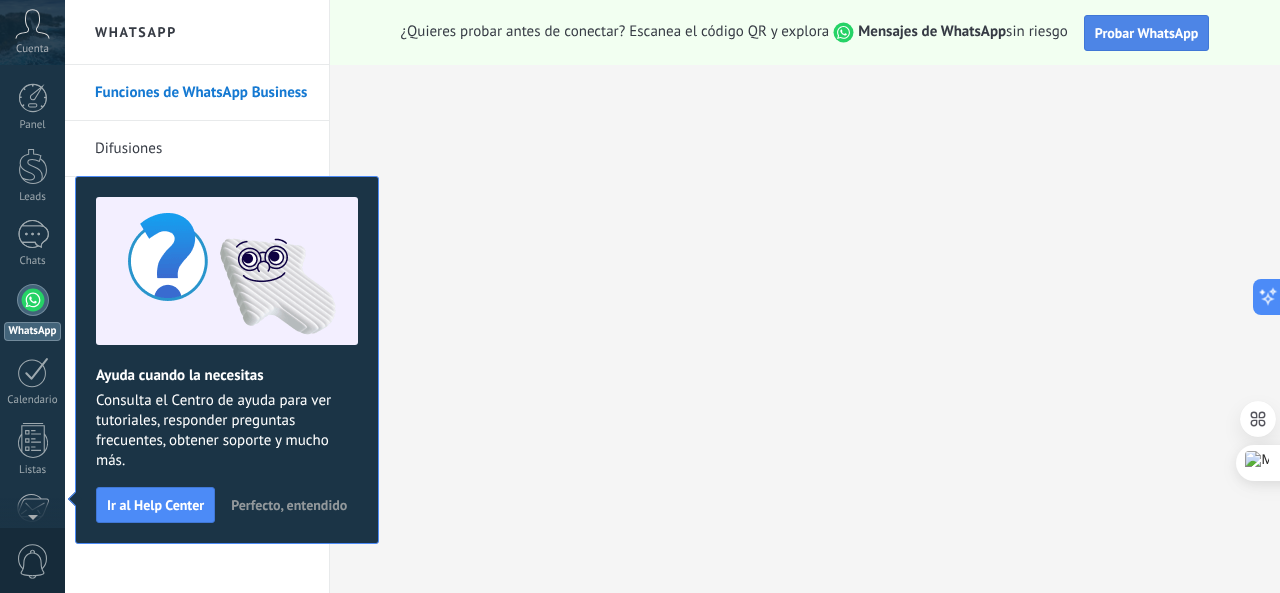 click on "Probar WhatsApp" at bounding box center [1147, 33] 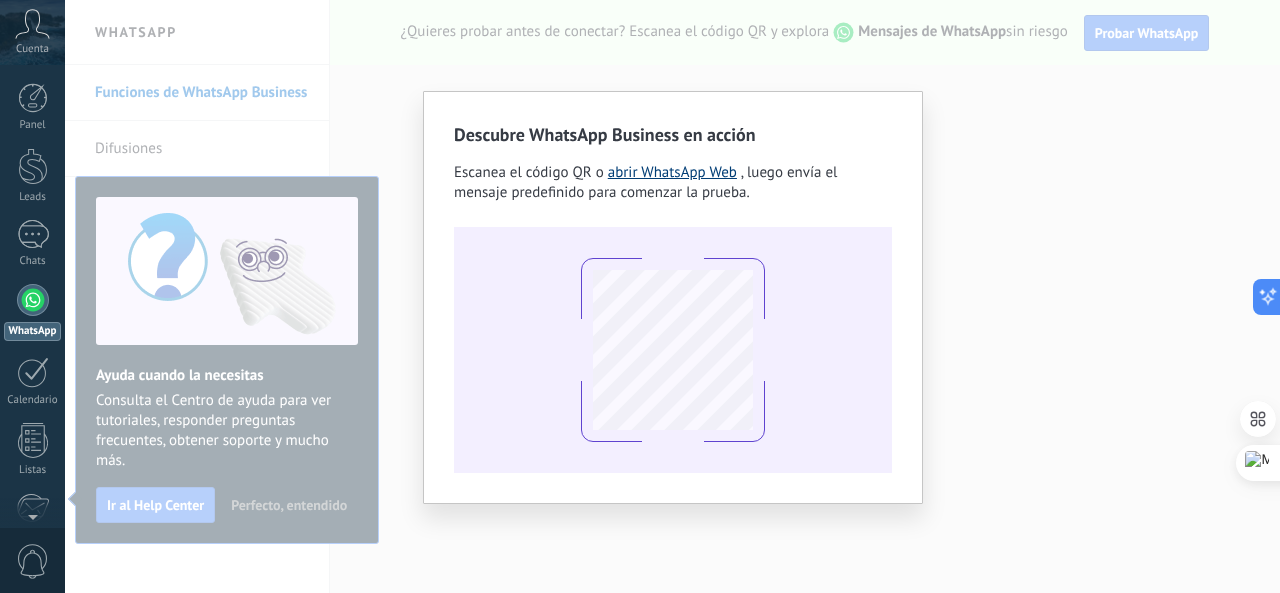 click on "abrir WhatsApp Web" at bounding box center (672, 172) 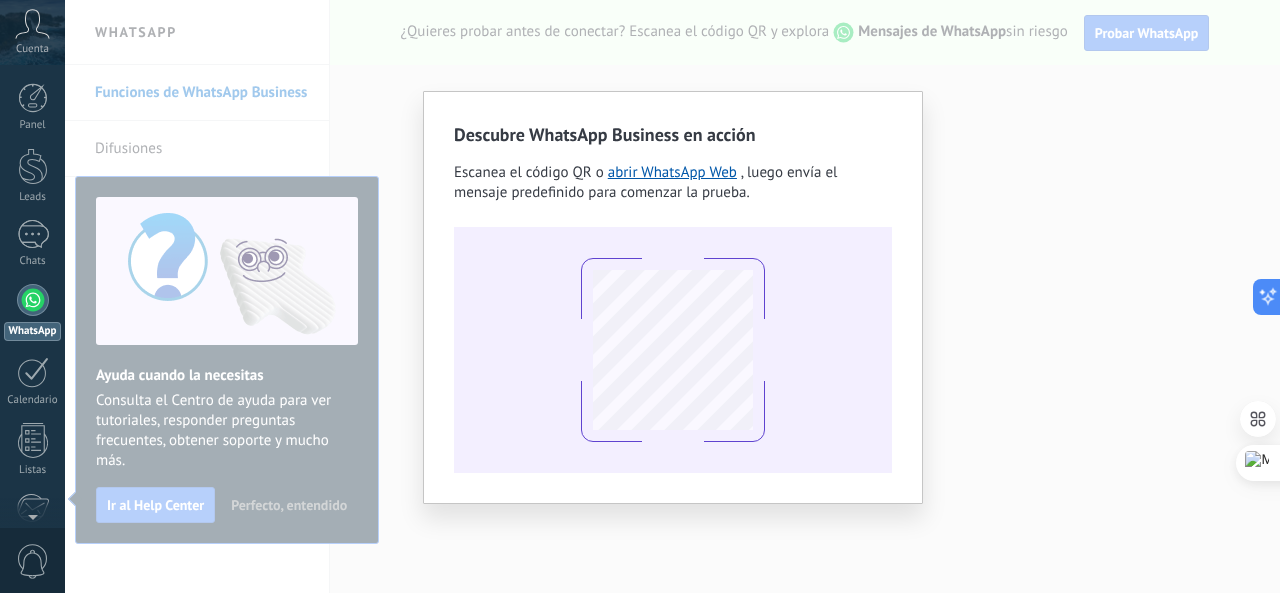 click on "Descubre WhatsApp Business en acción Escanea el código QR o   abrir WhatsApp Web   , luego envía el mensaje predefinido para comenzar la prueba." at bounding box center (672, 296) 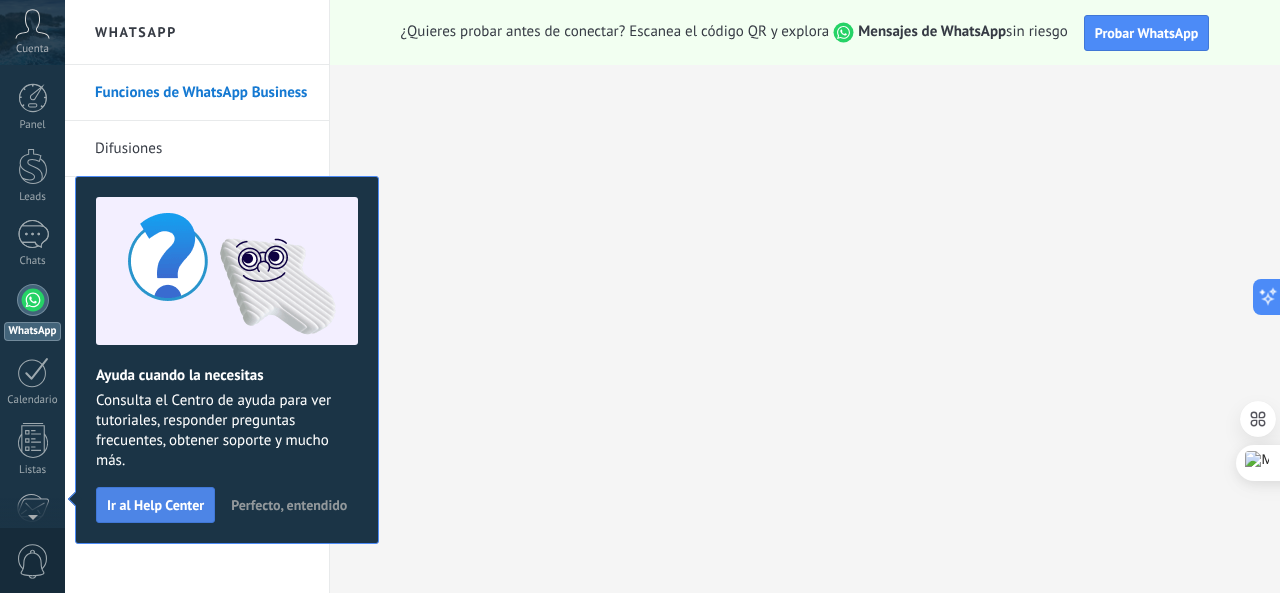 click on "Ir al Help Center" at bounding box center [155, 505] 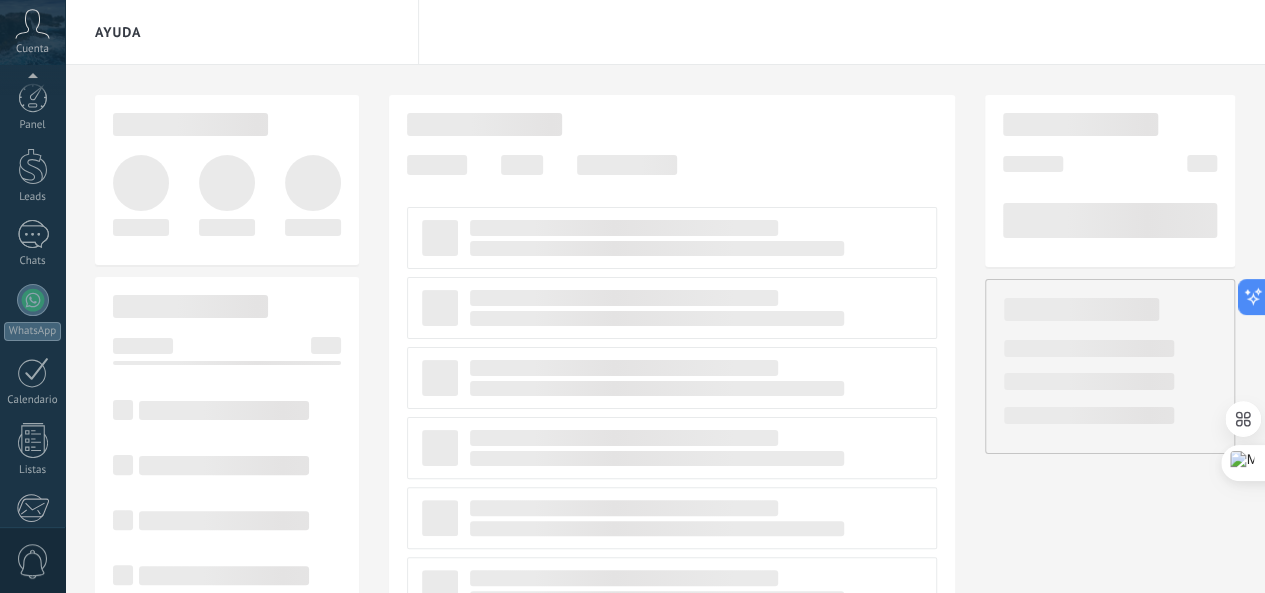 scroll, scrollTop: 237, scrollLeft: 0, axis: vertical 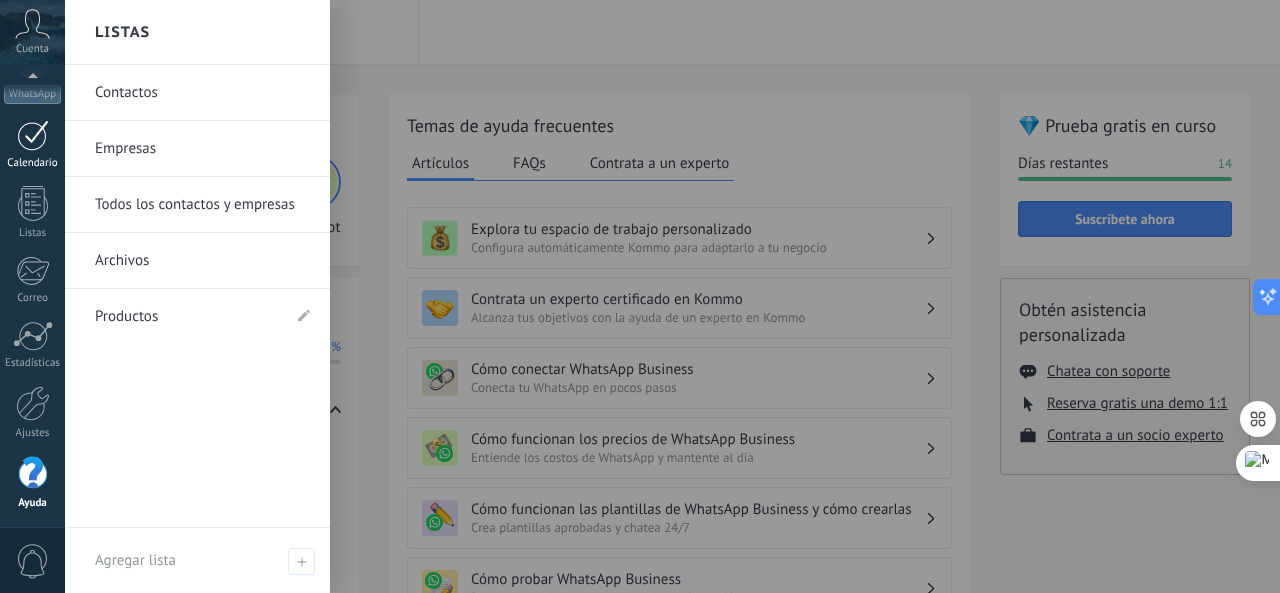 click at bounding box center [33, 135] 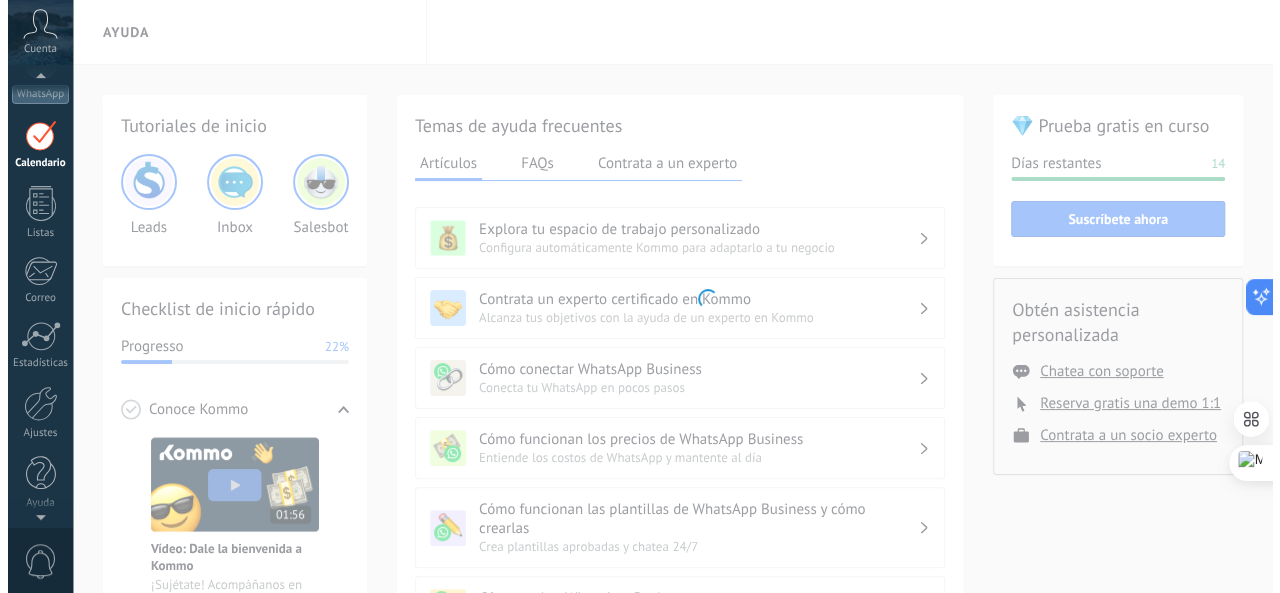 scroll, scrollTop: 56, scrollLeft: 0, axis: vertical 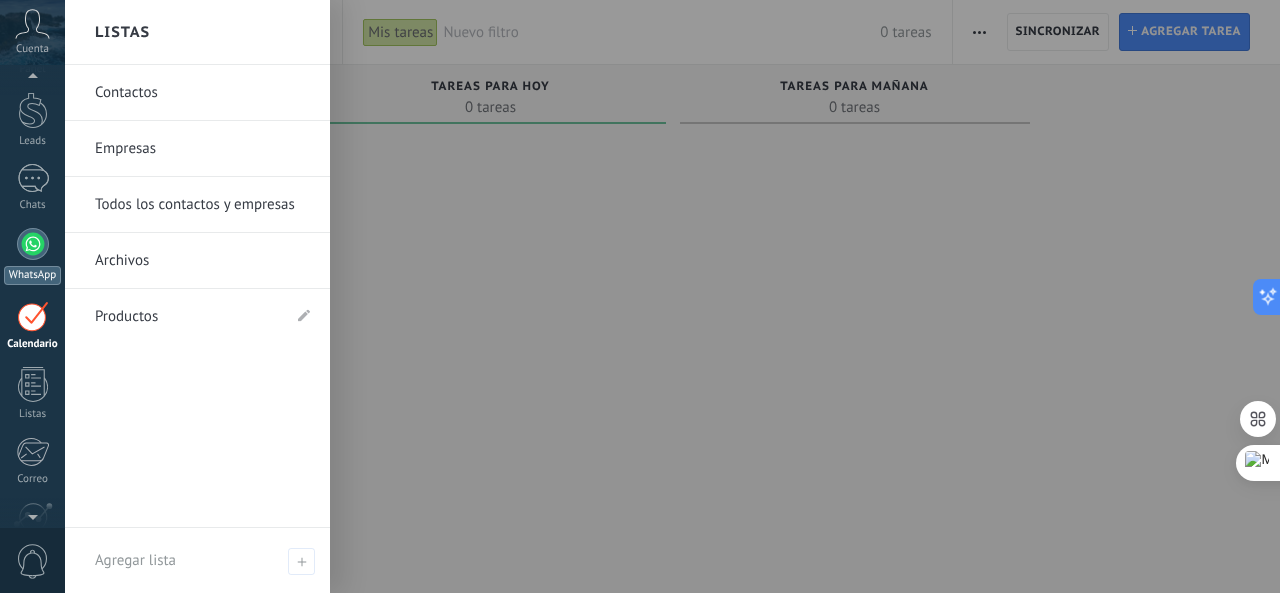 click at bounding box center [33, 244] 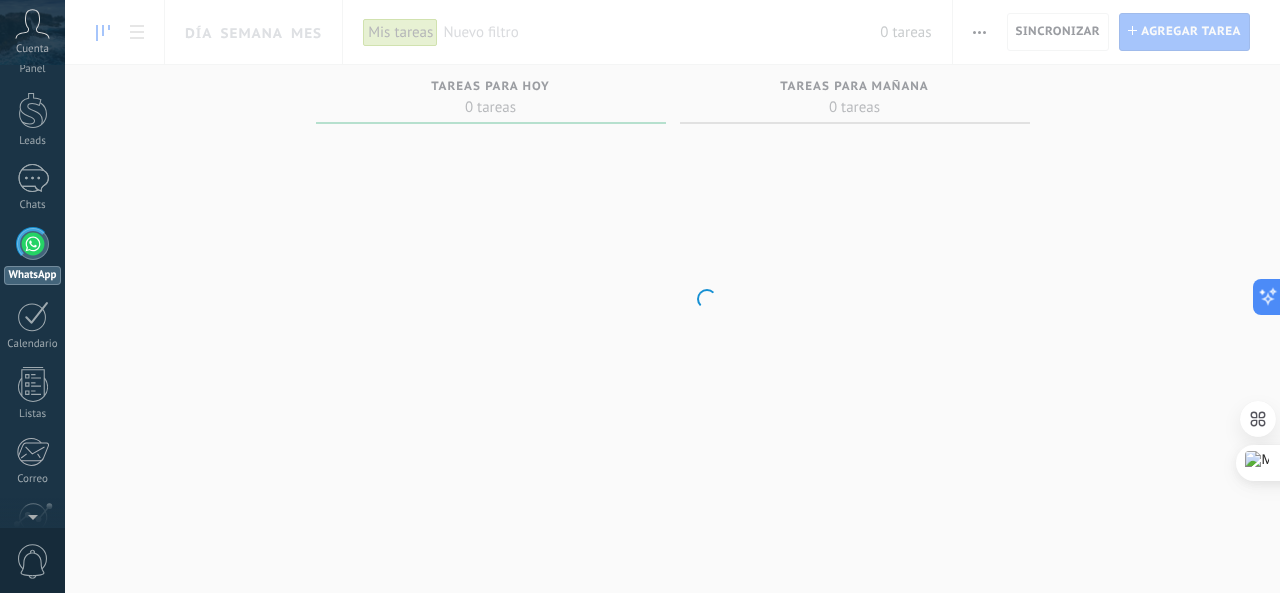 scroll, scrollTop: 0, scrollLeft: 0, axis: both 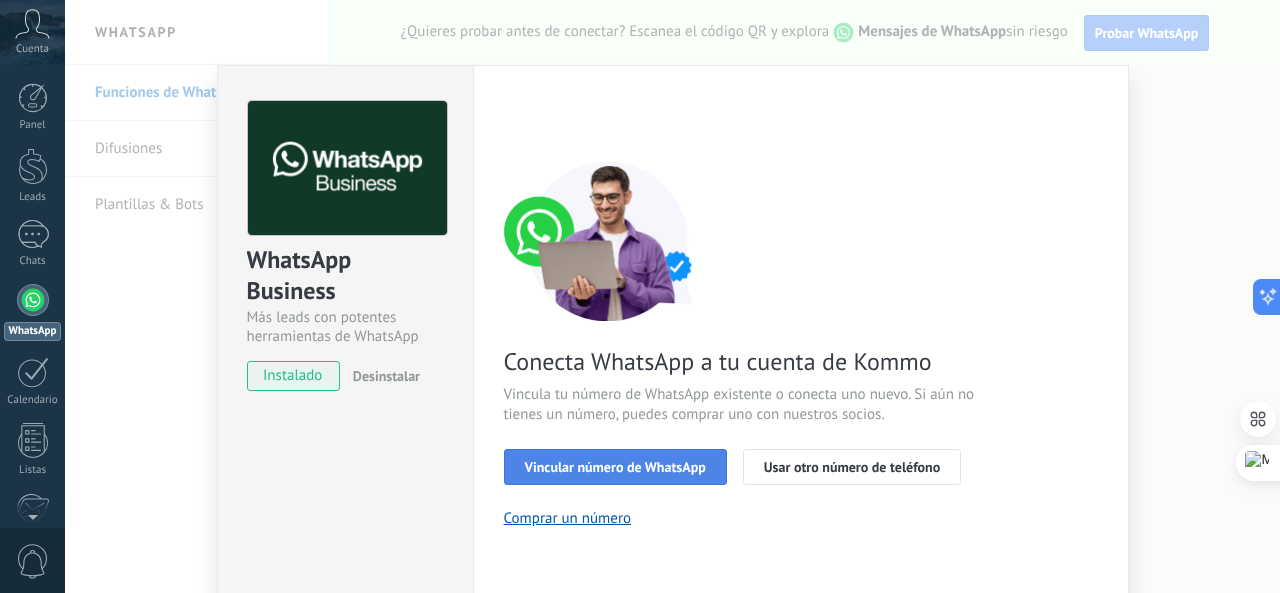 click on "Vincular número de WhatsApp" at bounding box center (615, 467) 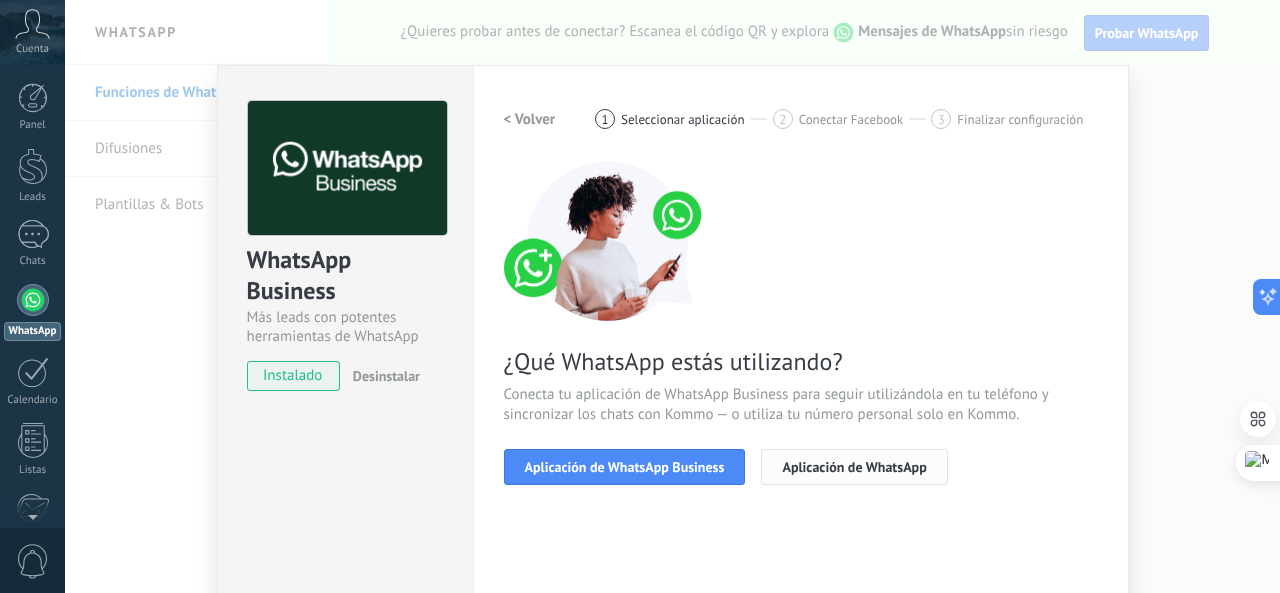 click on "Aplicación de WhatsApp" at bounding box center (854, 467) 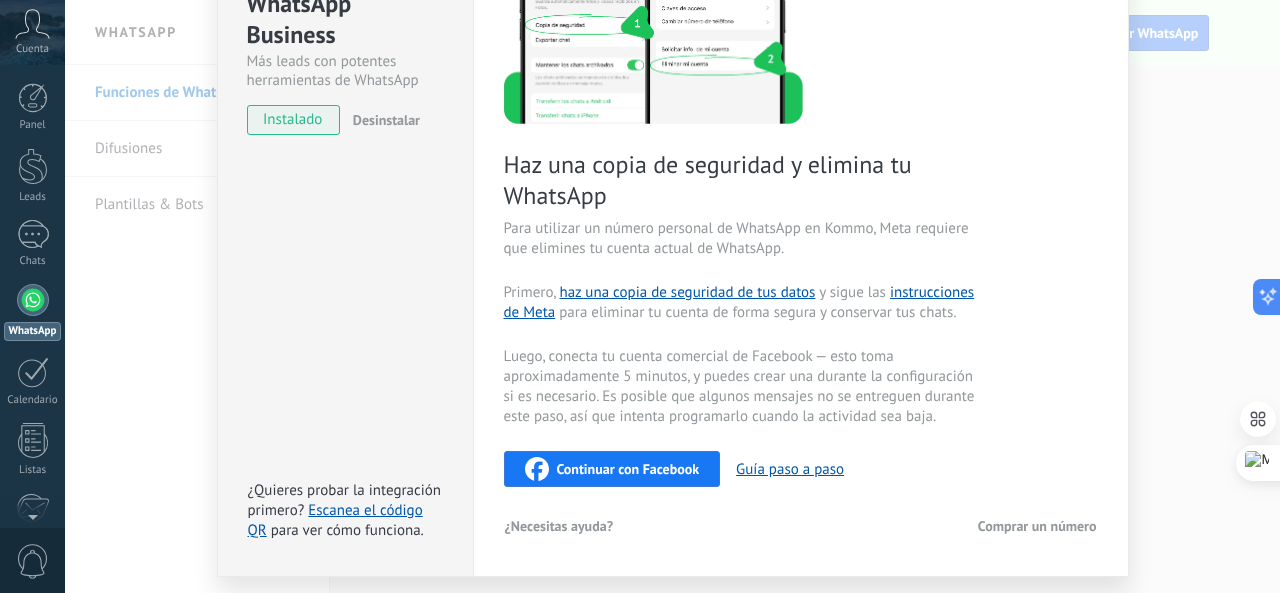 scroll, scrollTop: 255, scrollLeft: 0, axis: vertical 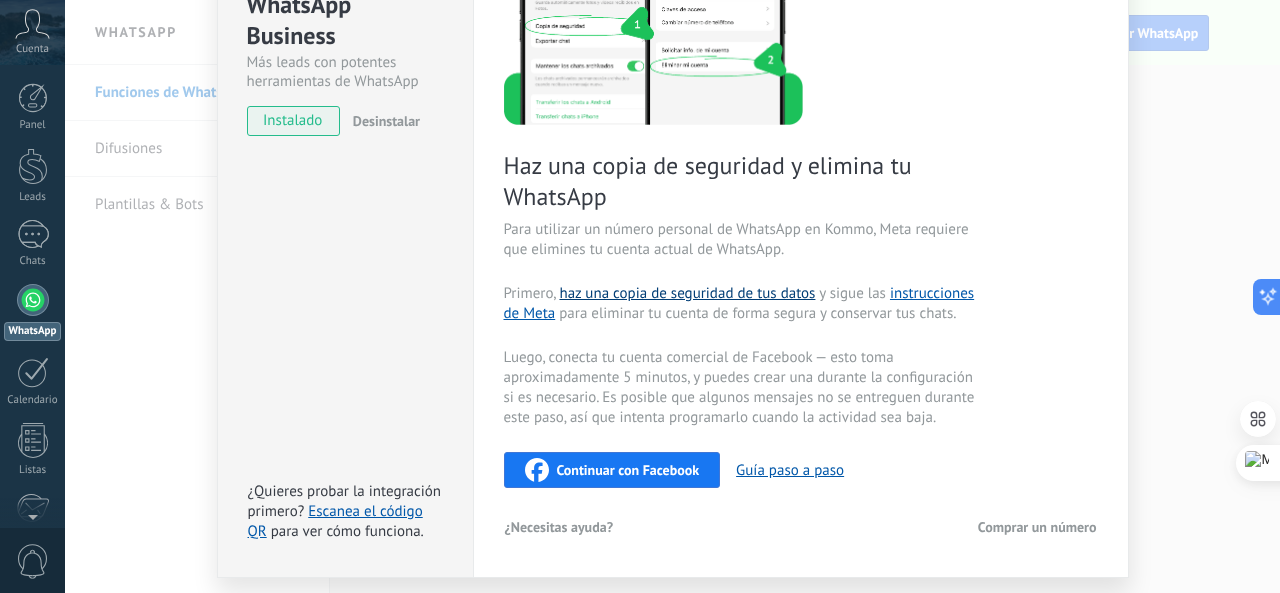 click on "haz una copia de seguridad de tus datos" at bounding box center (687, 293) 